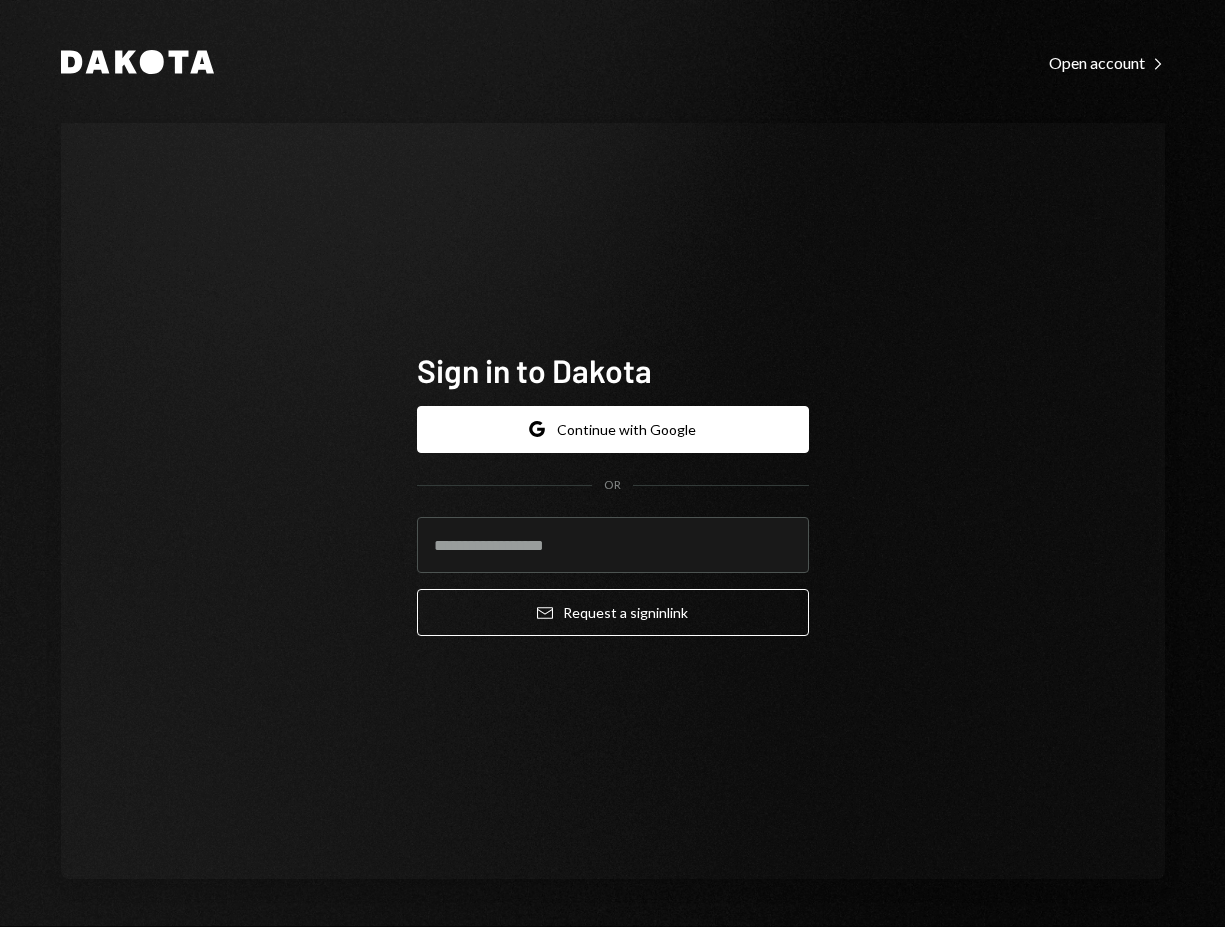 scroll, scrollTop: 0, scrollLeft: 0, axis: both 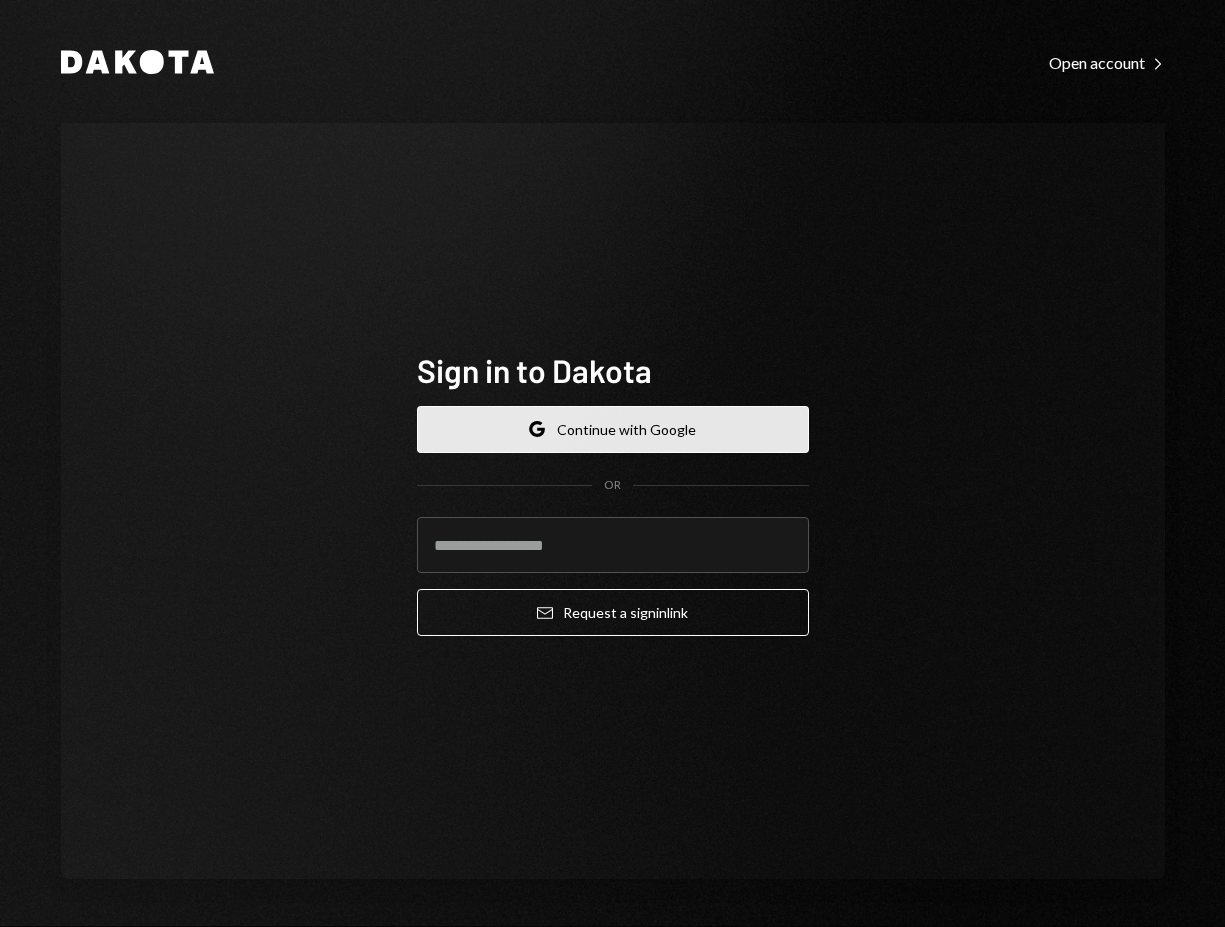 click on "Google  Continue with Google" at bounding box center [613, 429] 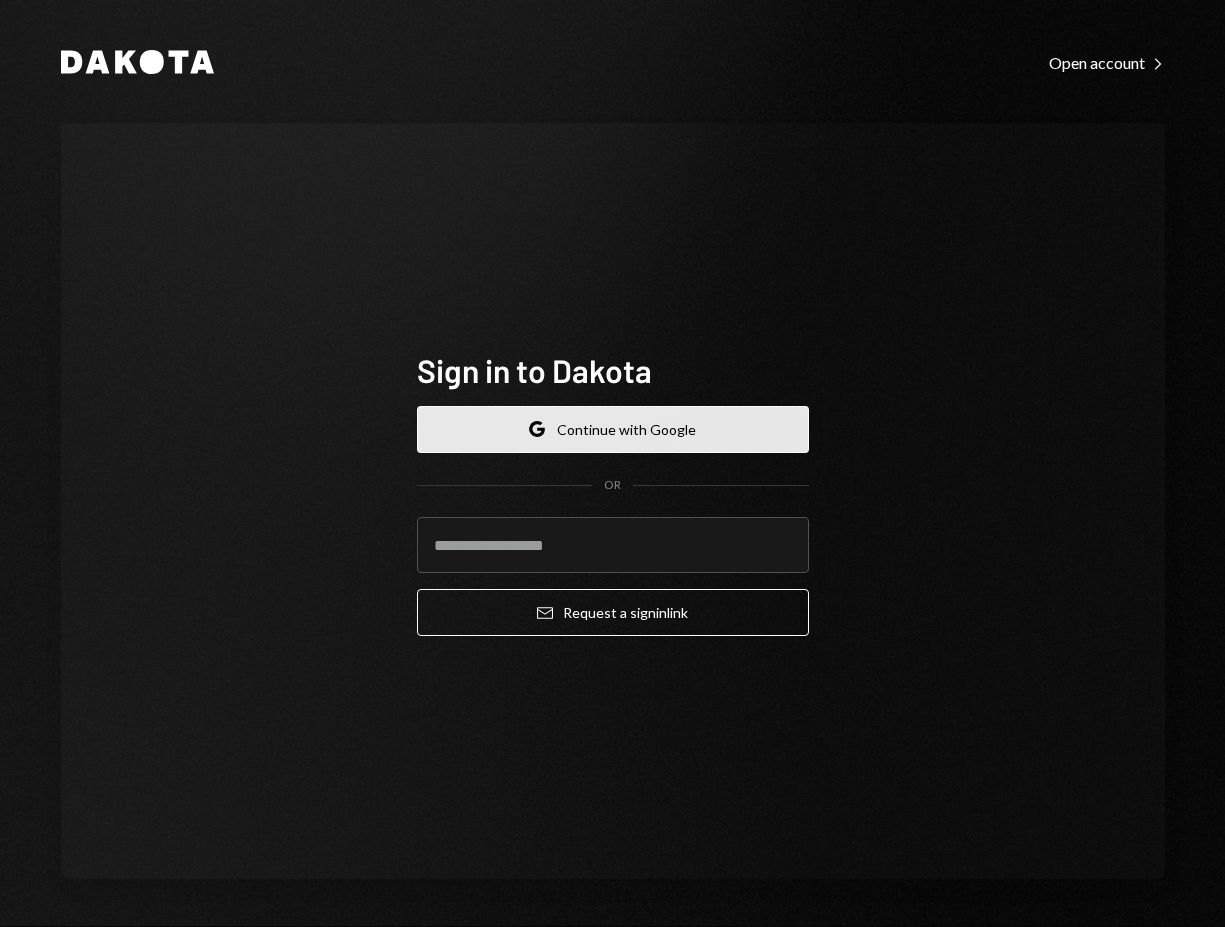 click on "Google  Continue with Google" at bounding box center [613, 429] 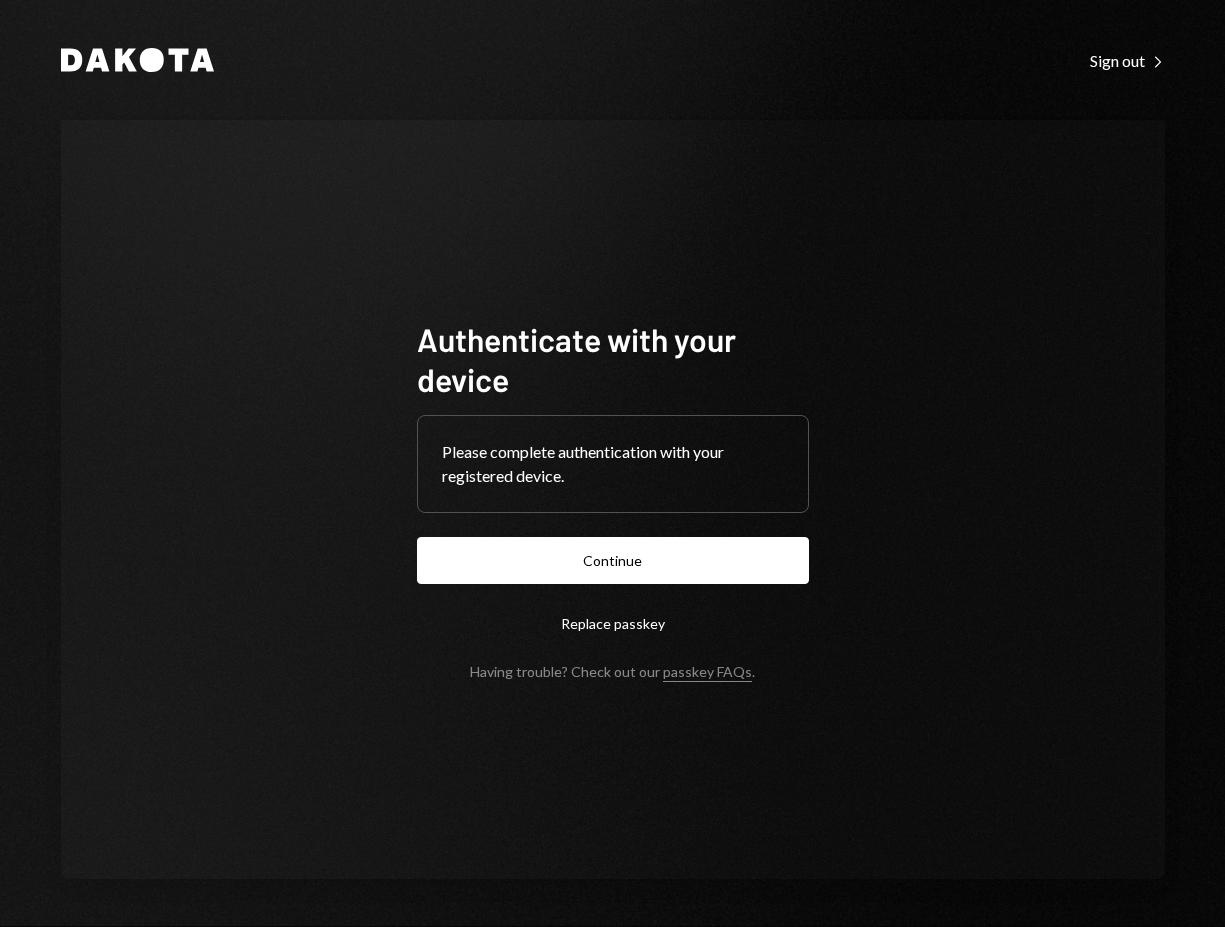 scroll, scrollTop: 0, scrollLeft: 0, axis: both 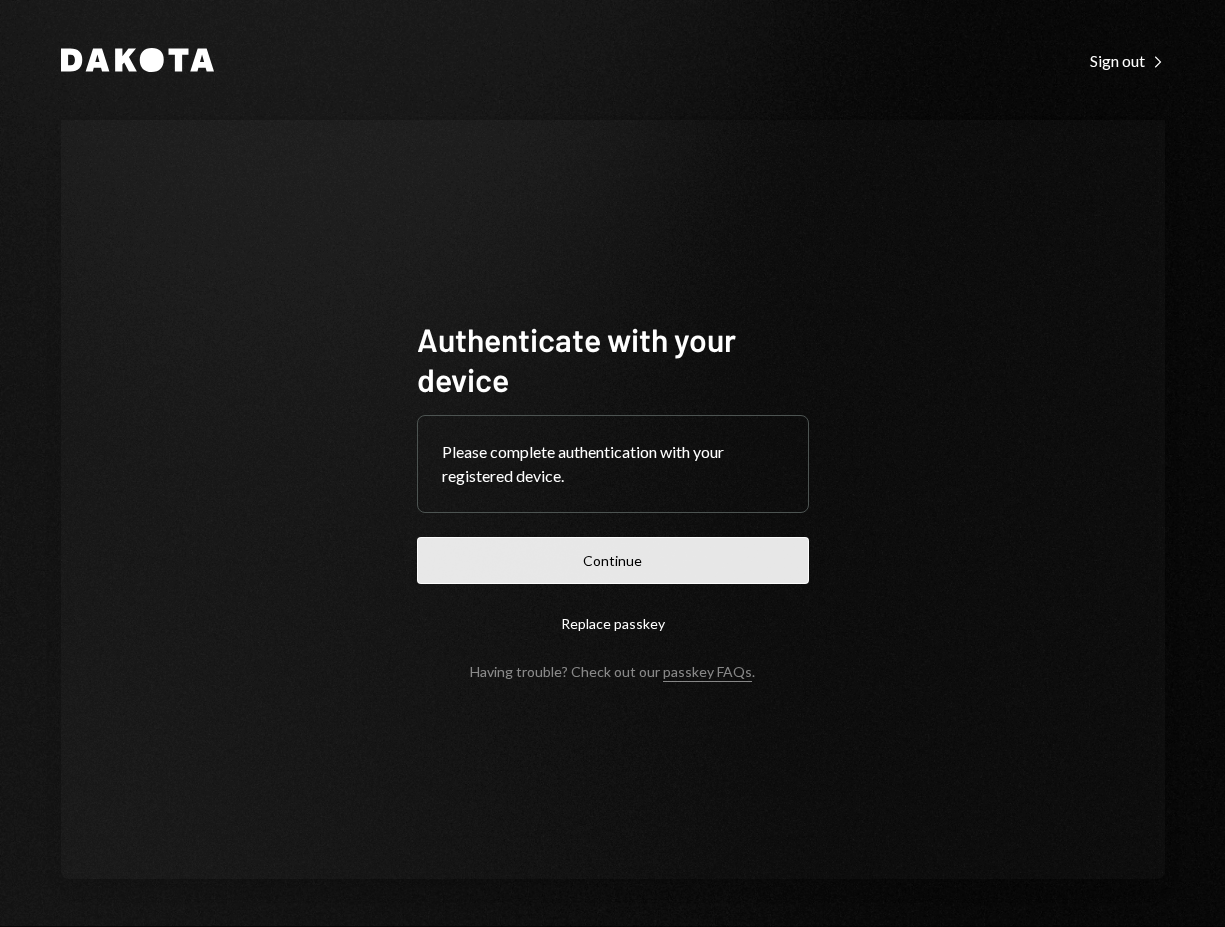 click on "Continue" at bounding box center (613, 560) 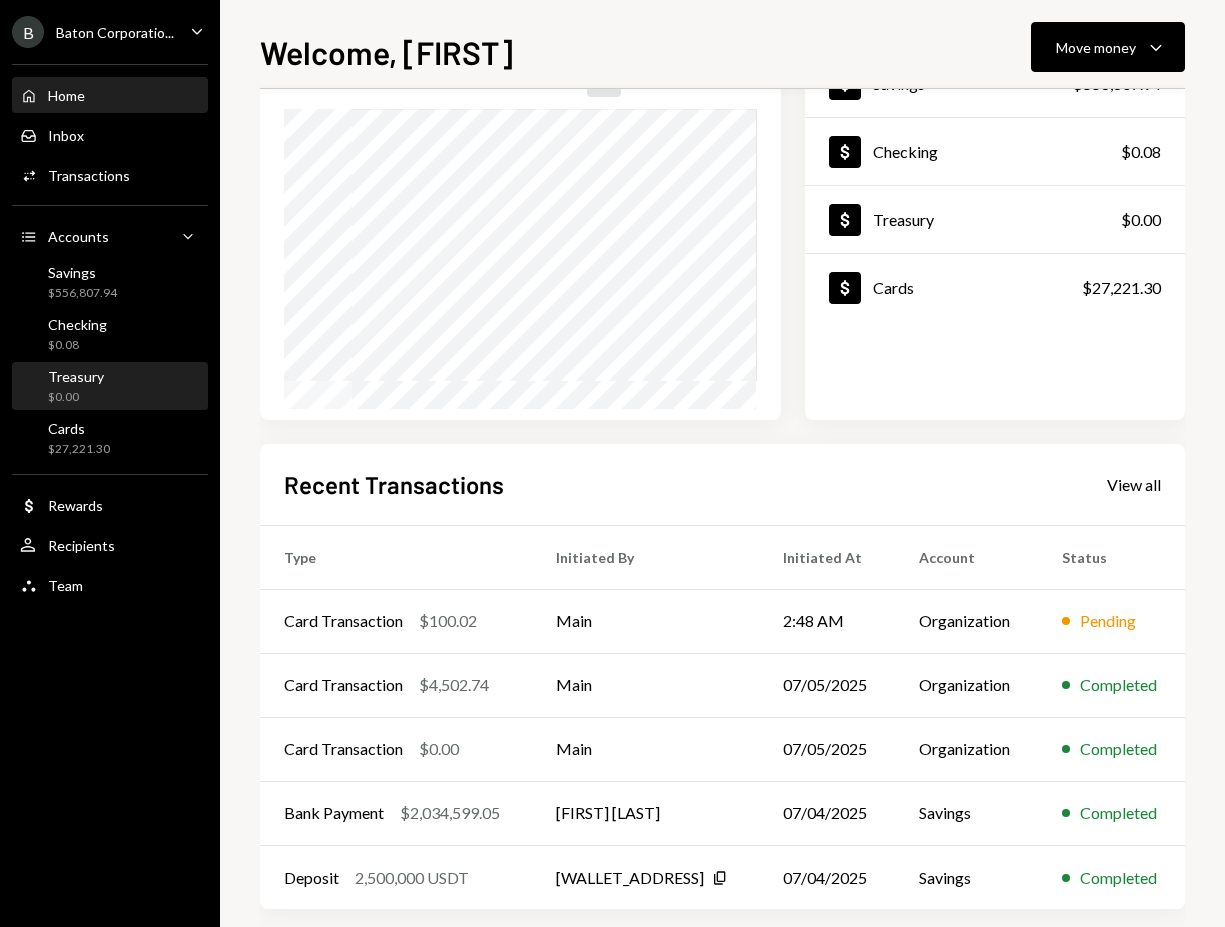 scroll, scrollTop: 183, scrollLeft: 0, axis: vertical 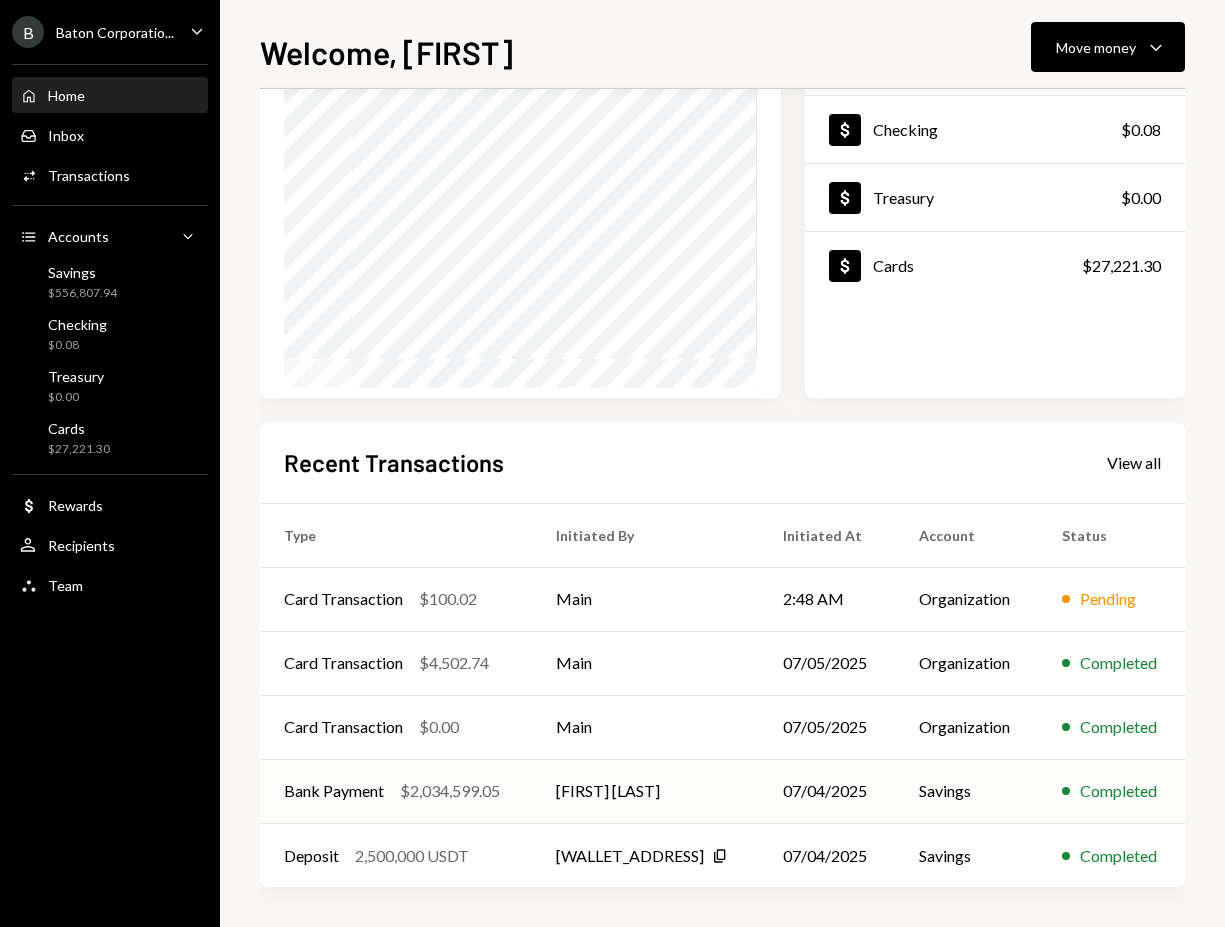 click on "[FIRST] [LAST]" at bounding box center (645, 599) 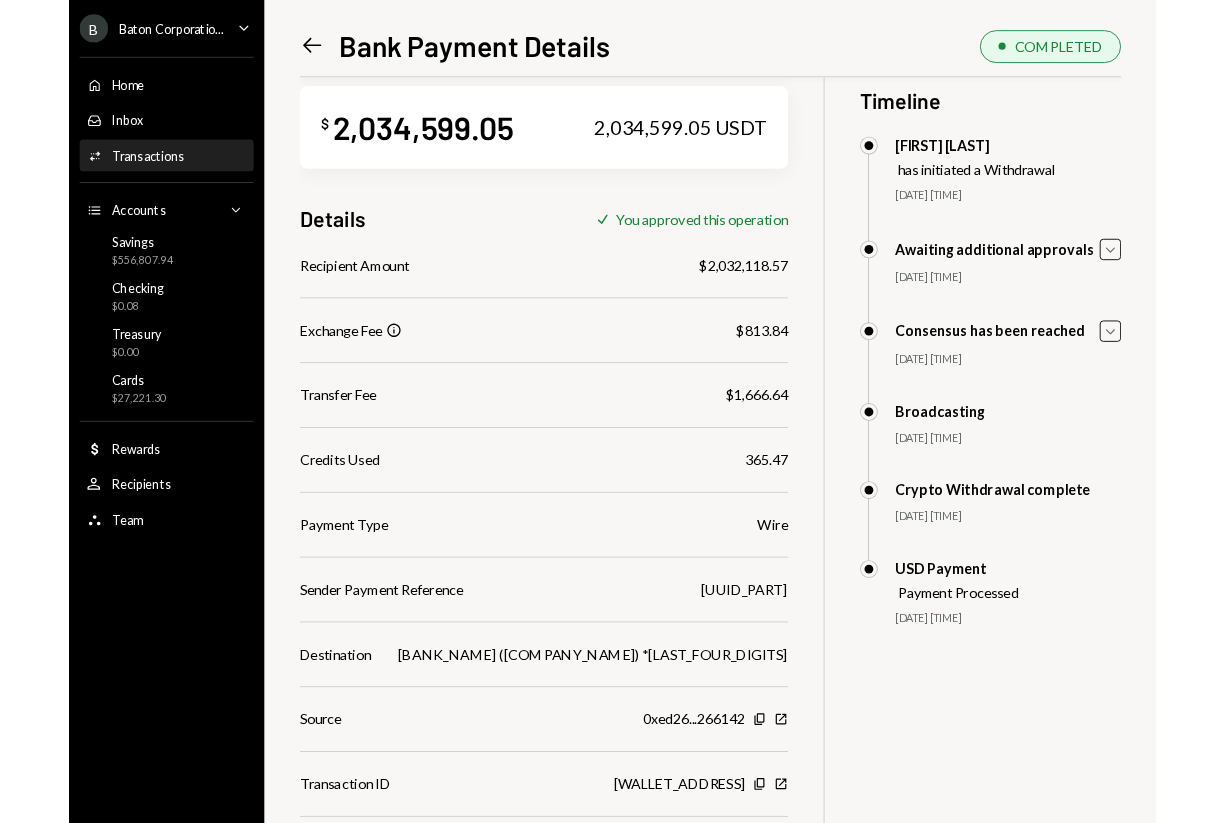 scroll, scrollTop: 0, scrollLeft: 0, axis: both 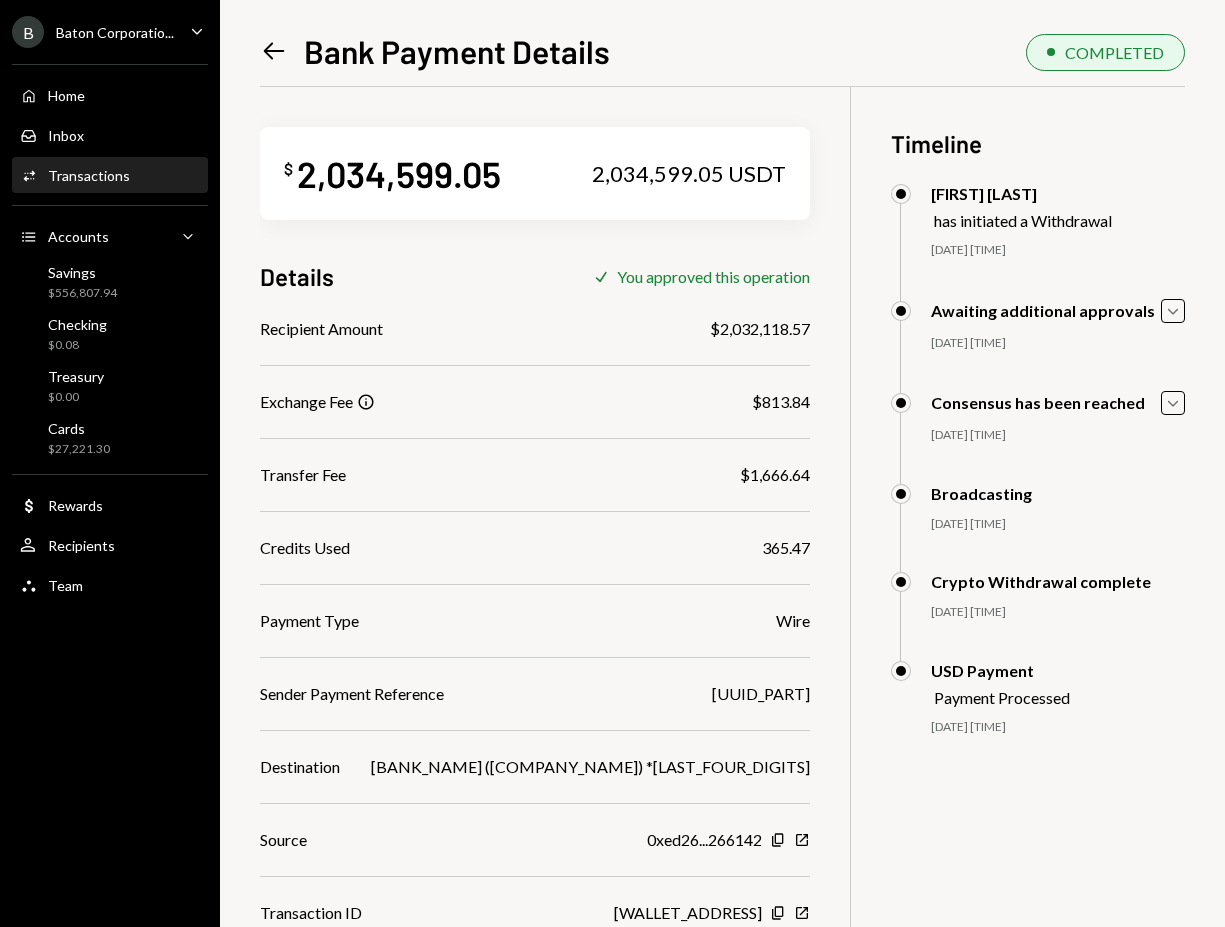 click on "Left Arrow" at bounding box center [274, 51] 